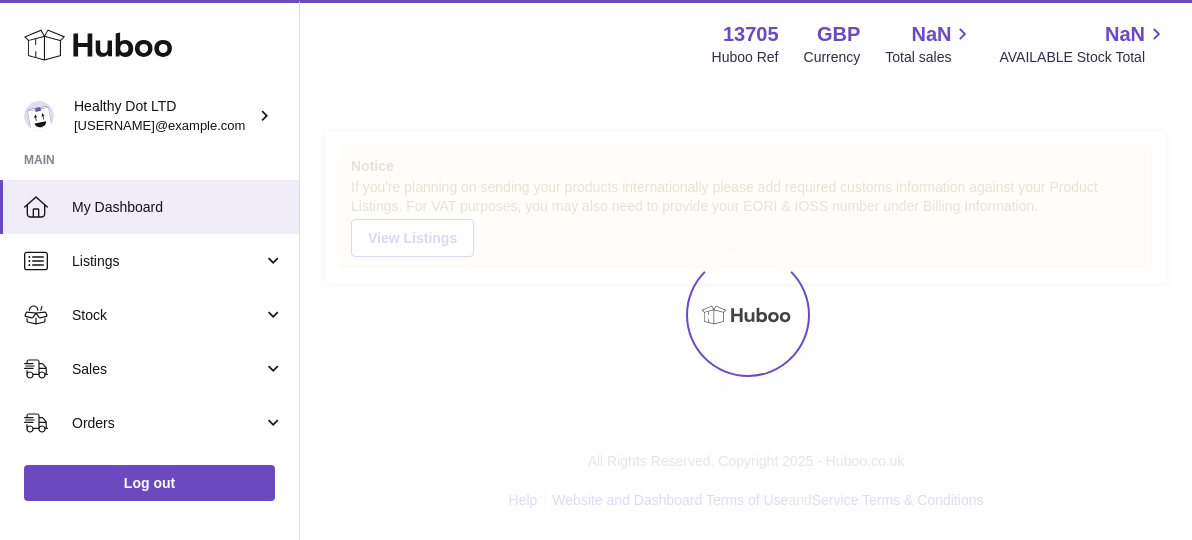 scroll, scrollTop: 0, scrollLeft: 0, axis: both 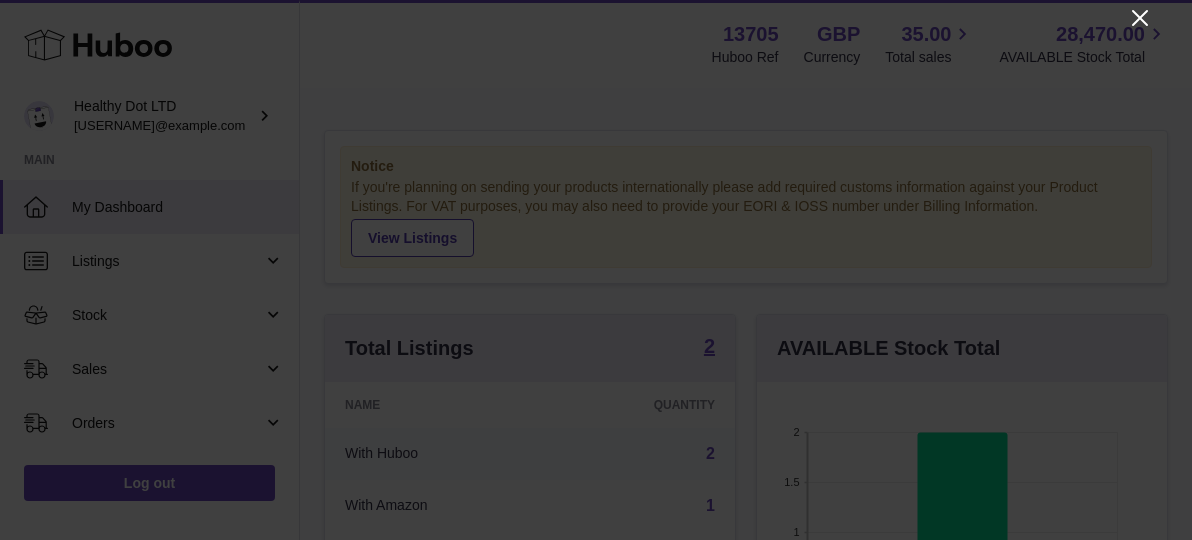 click 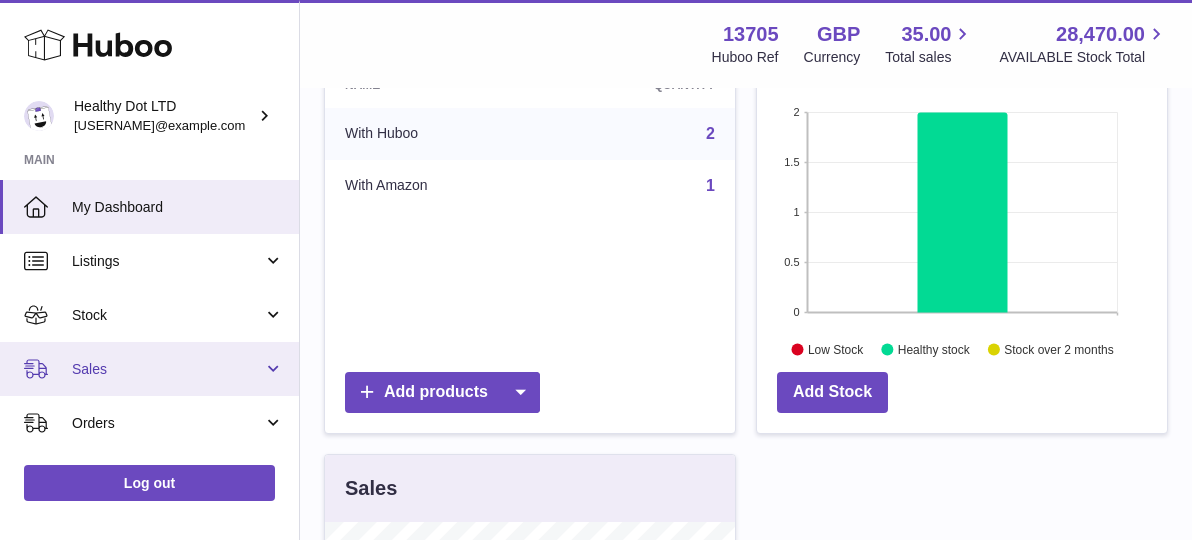 scroll, scrollTop: 349, scrollLeft: 0, axis: vertical 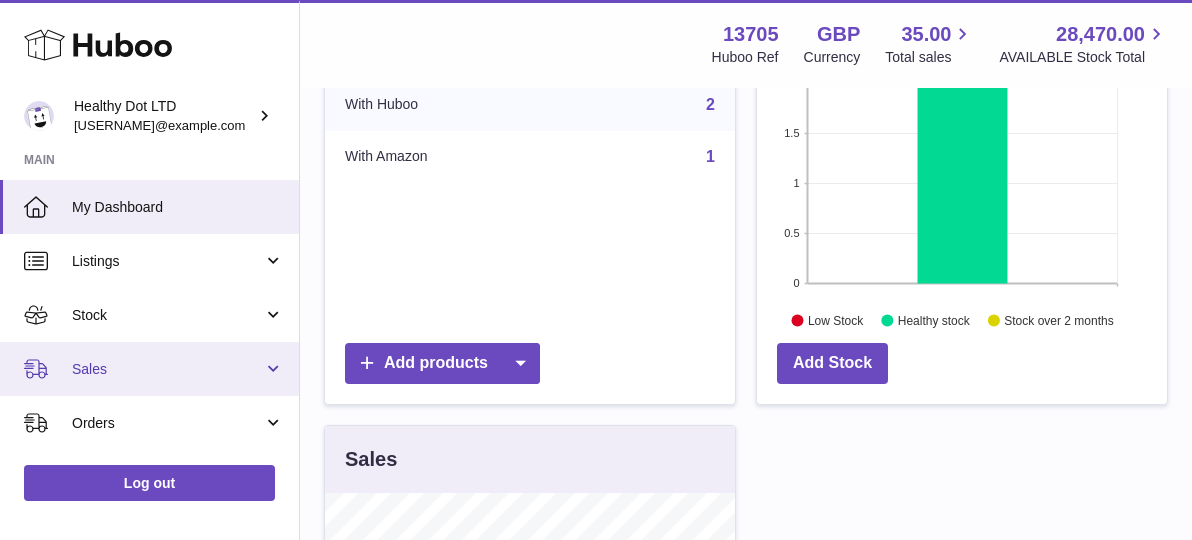 click on "Sales" at bounding box center [167, 369] 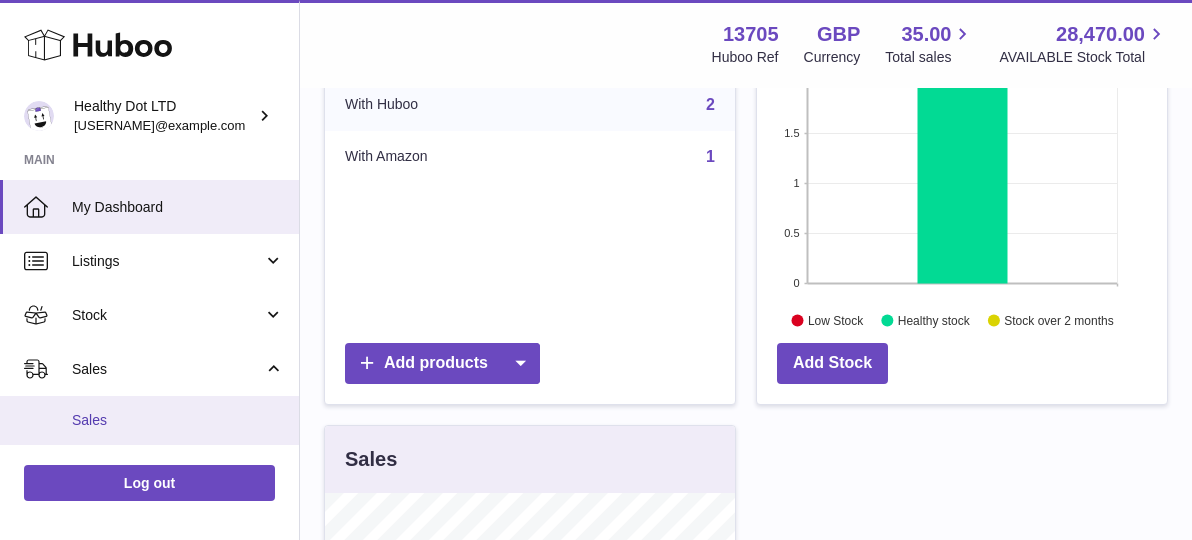 click on "Sales" at bounding box center (149, 420) 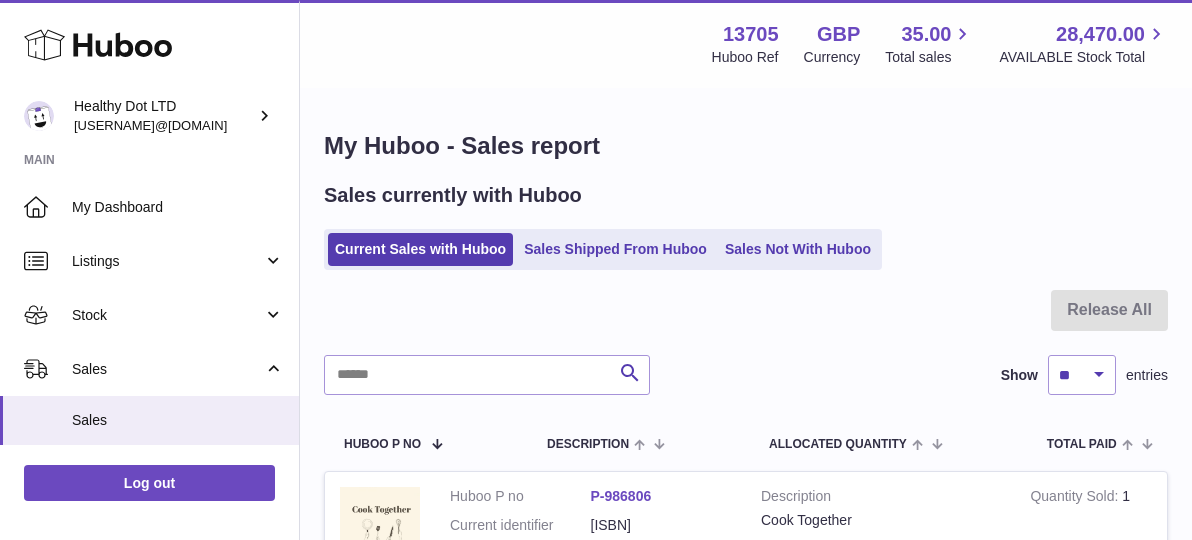 scroll, scrollTop: 27, scrollLeft: 0, axis: vertical 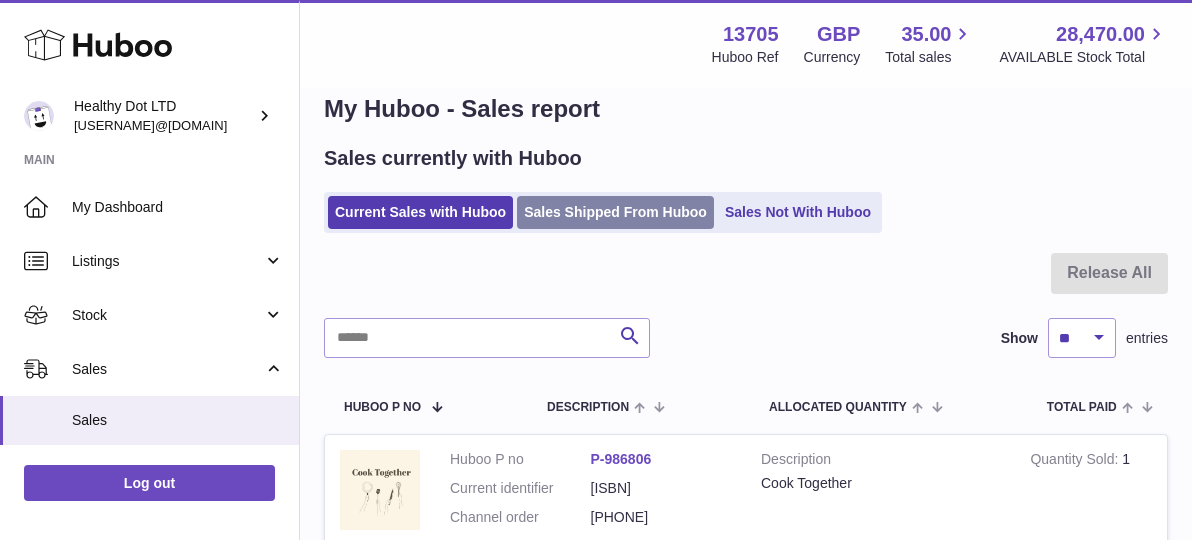 click on "Sales Shipped From Huboo" at bounding box center (615, 212) 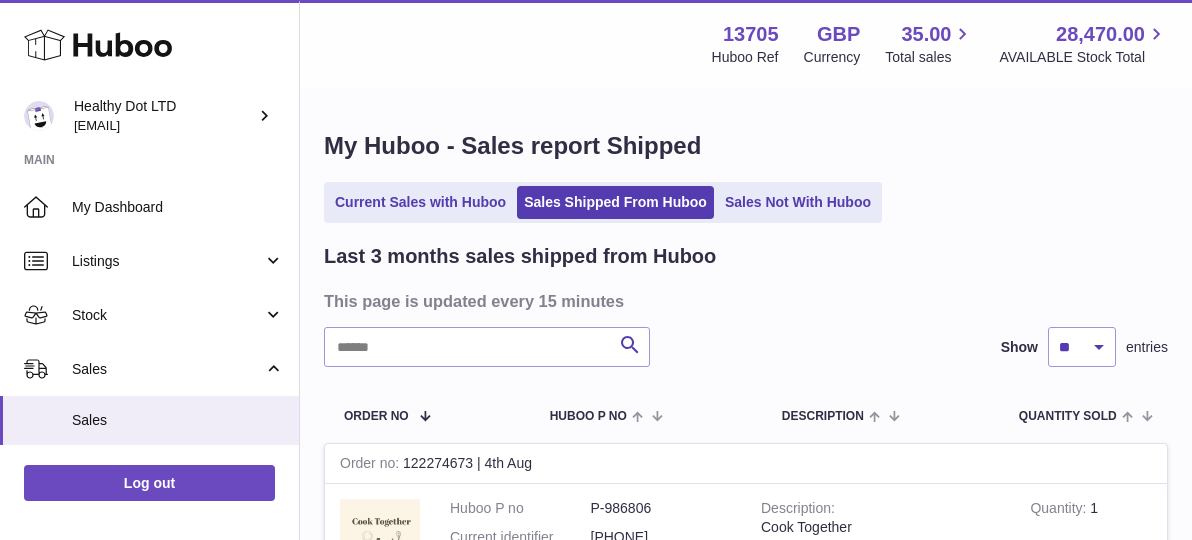scroll, scrollTop: 183, scrollLeft: 0, axis: vertical 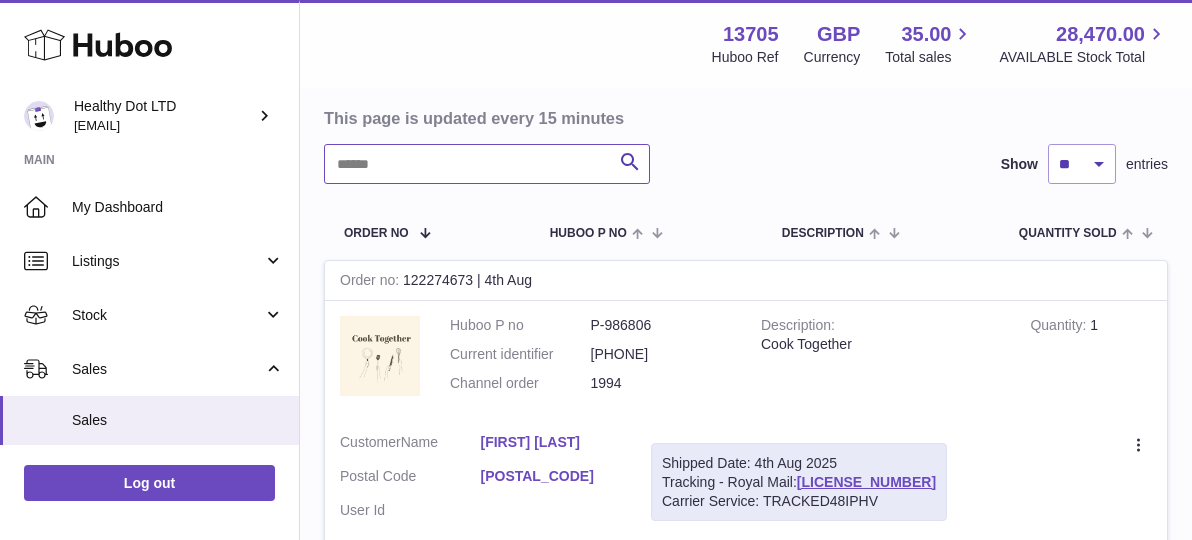 click at bounding box center [487, 164] 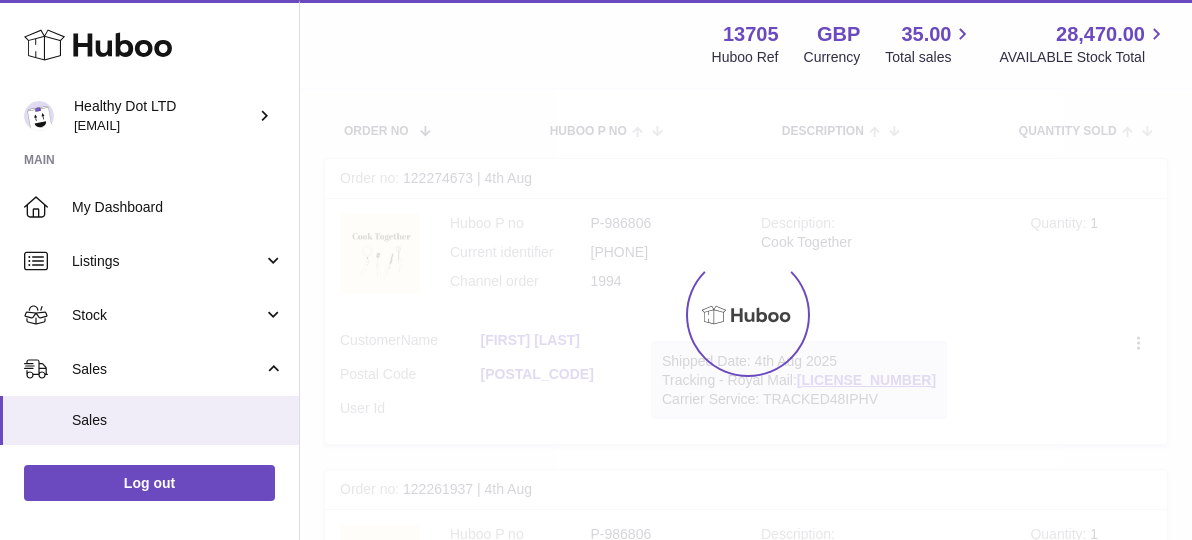 scroll, scrollTop: 61, scrollLeft: 0, axis: vertical 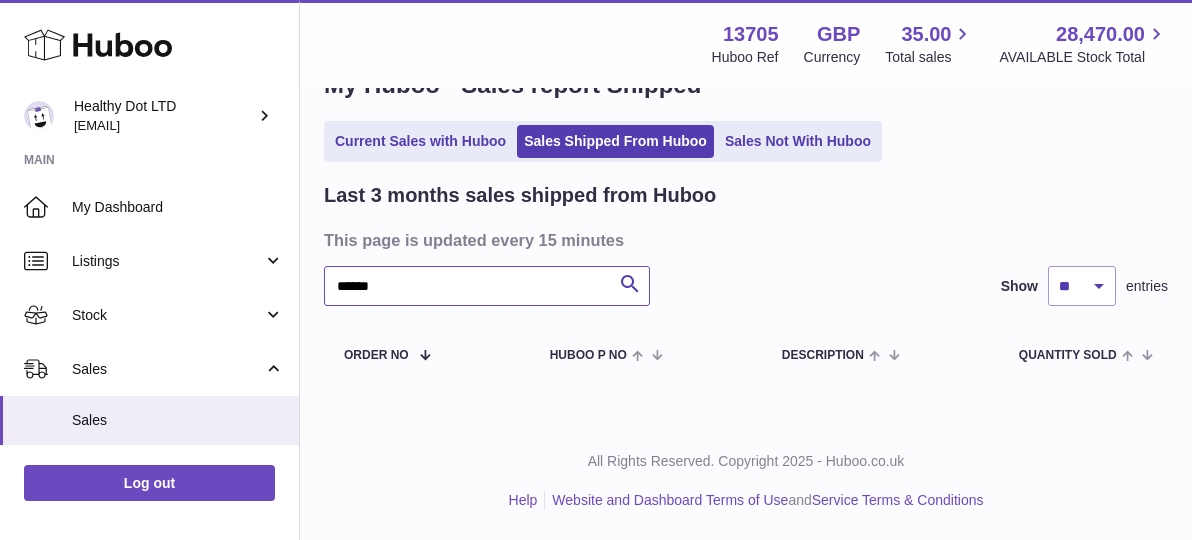 click on "******" at bounding box center (487, 286) 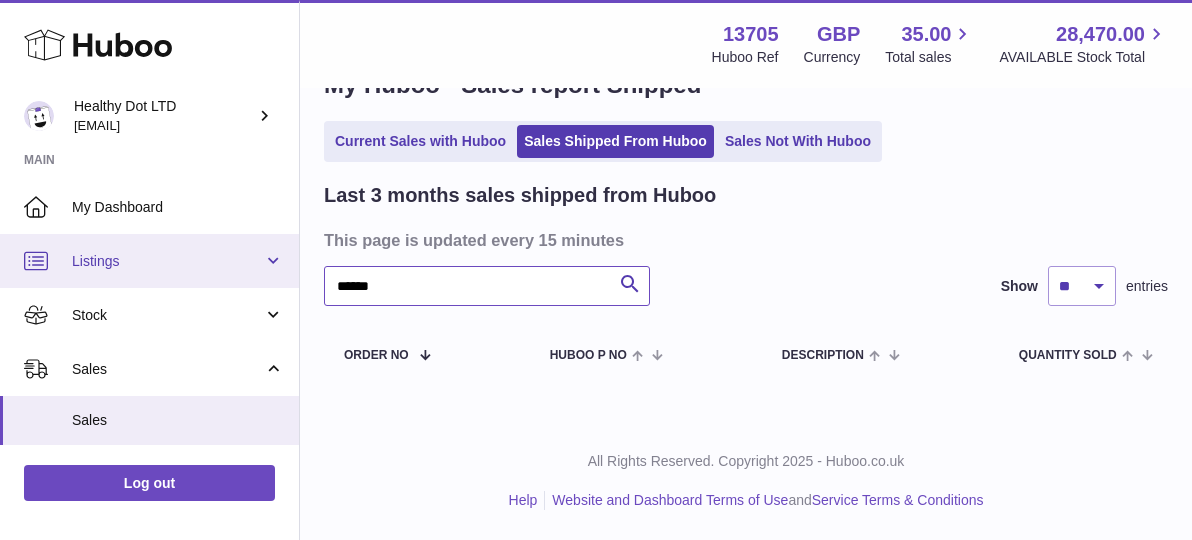 drag, startPoint x: 351, startPoint y: 289, endPoint x: 231, endPoint y: 275, distance: 120.8139 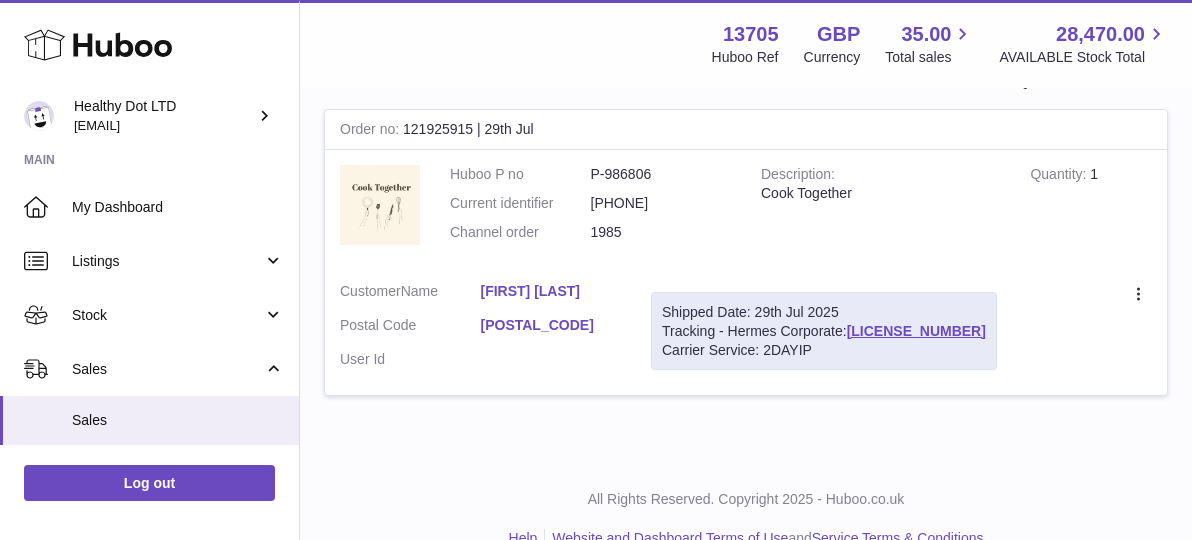 scroll, scrollTop: 340, scrollLeft: 0, axis: vertical 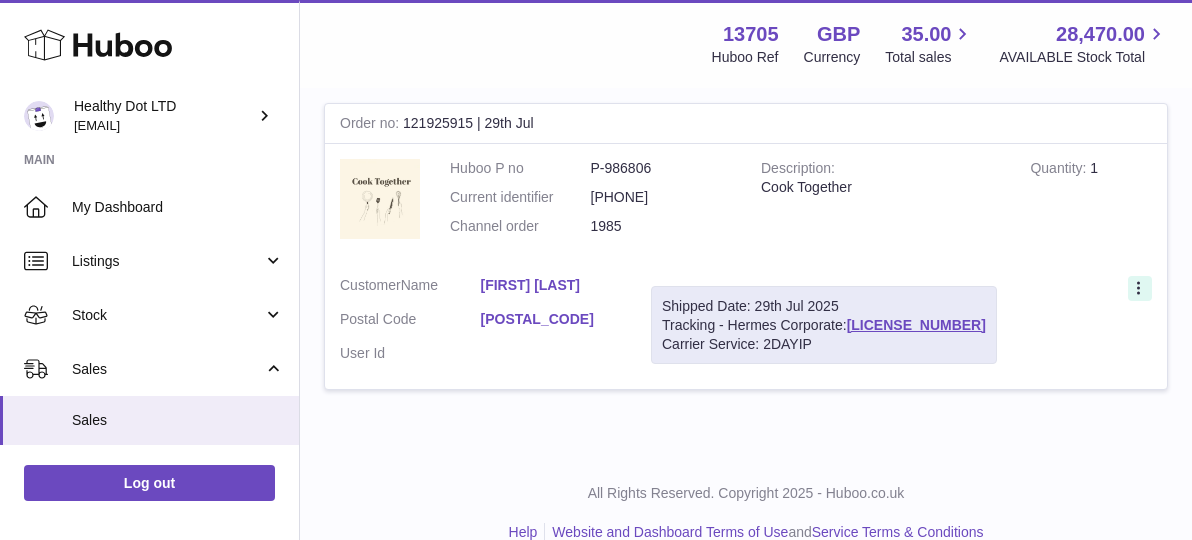 type on "****" 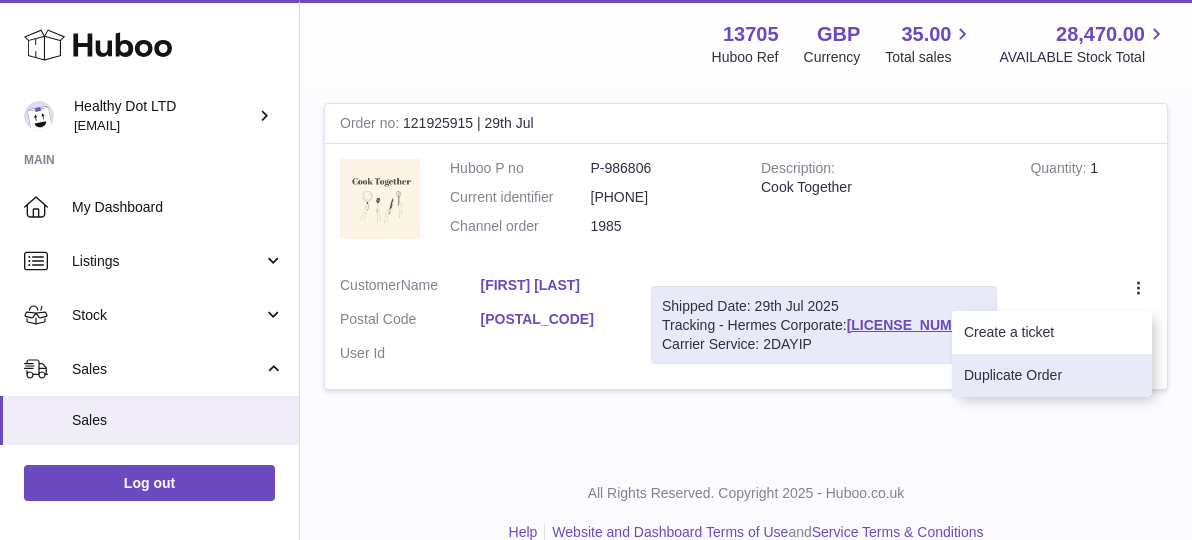 click on "Duplicate Order" at bounding box center (1052, 375) 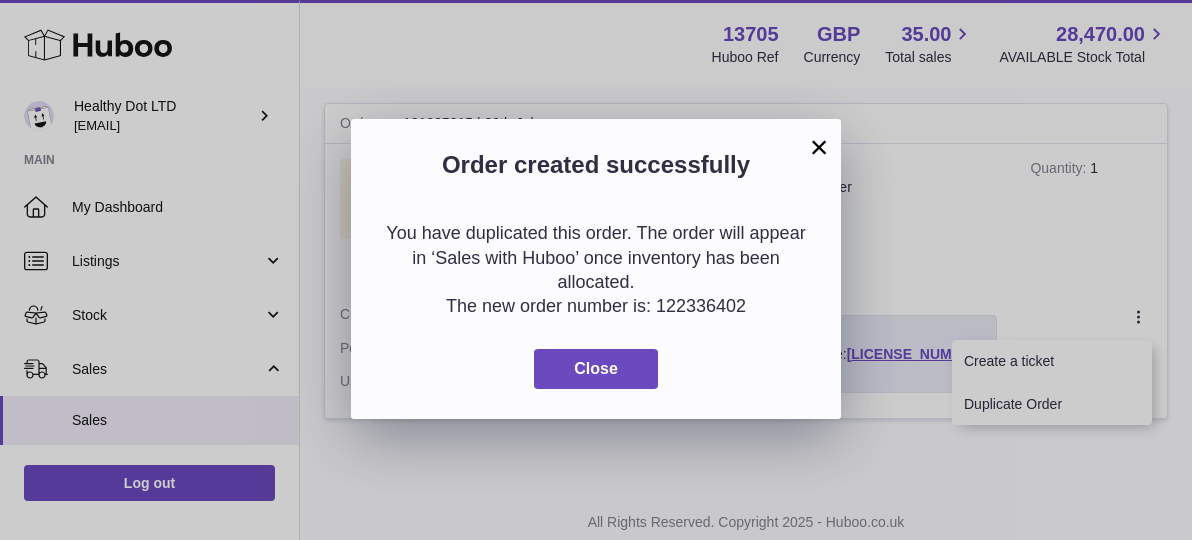 click on "×" at bounding box center [819, 147] 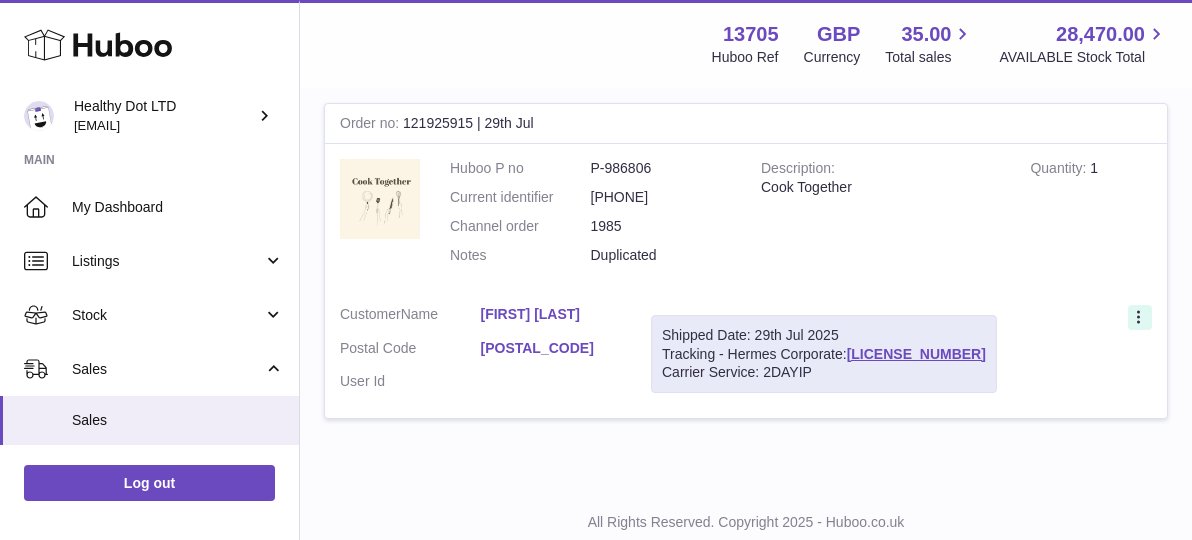click 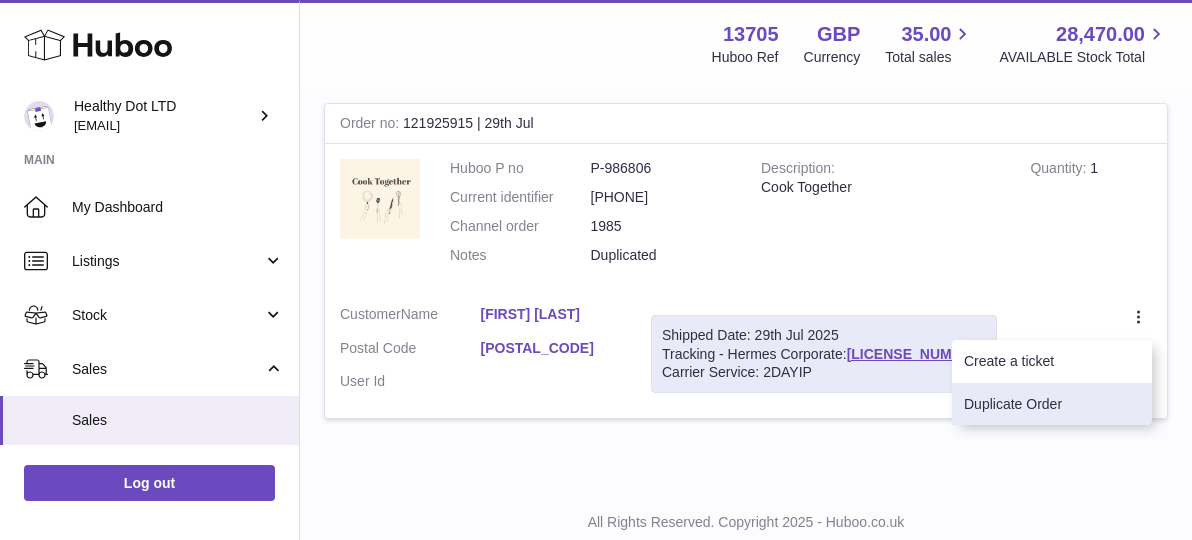 click on "Duplicate Order" at bounding box center (1052, 404) 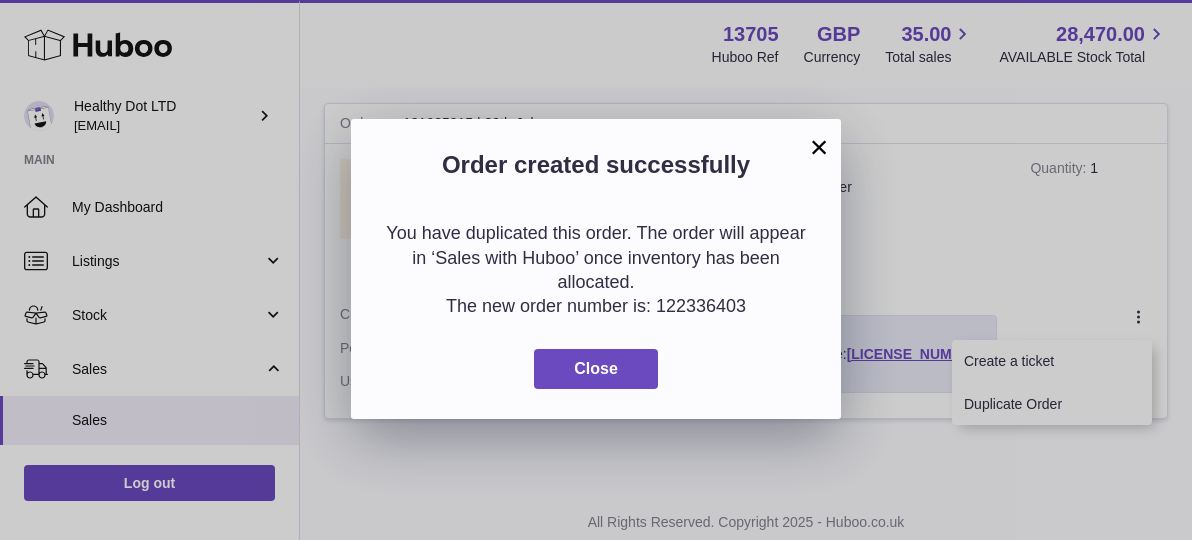 click on "×" at bounding box center [819, 147] 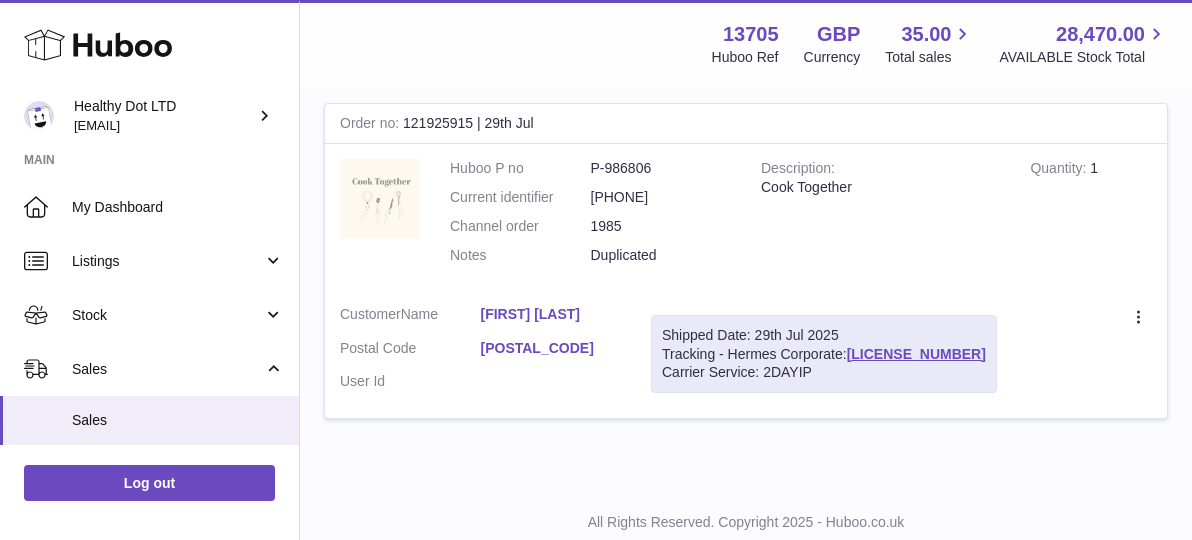 scroll, scrollTop: 331, scrollLeft: 0, axis: vertical 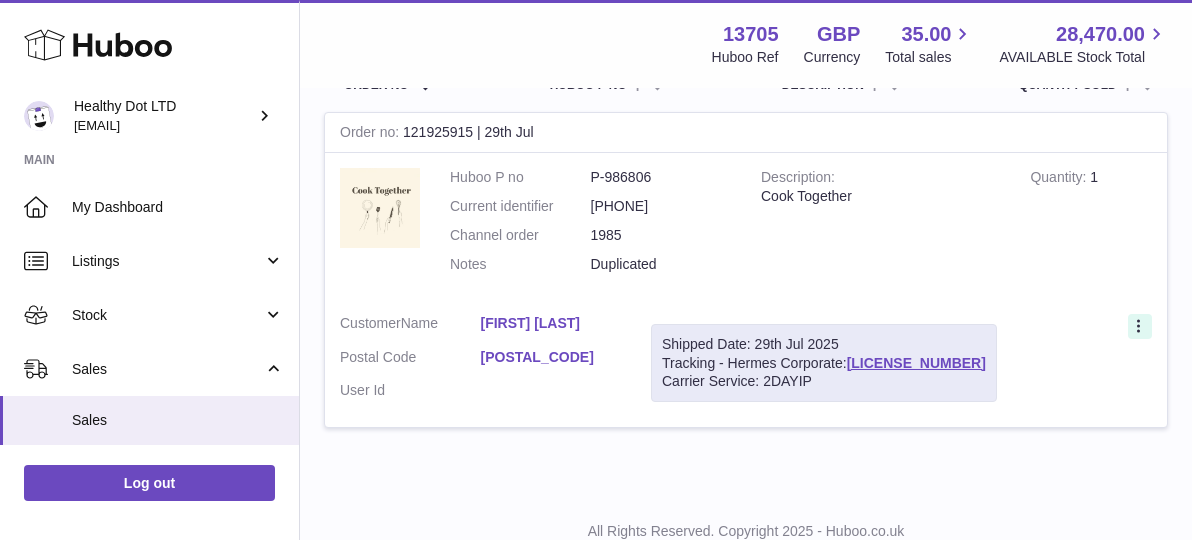 click 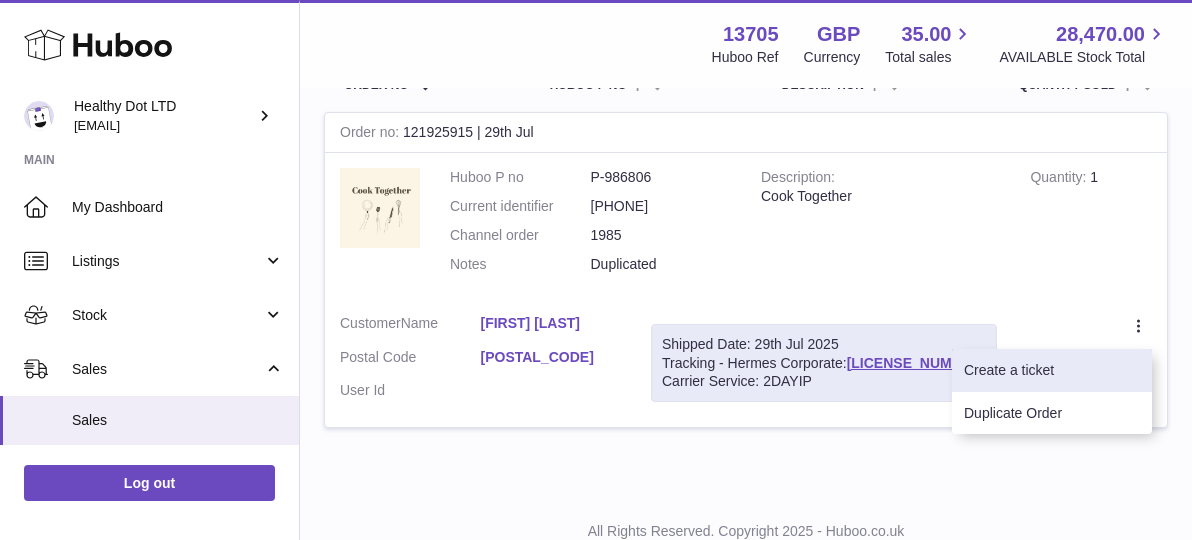 click on "Create a ticket" at bounding box center (1052, 370) 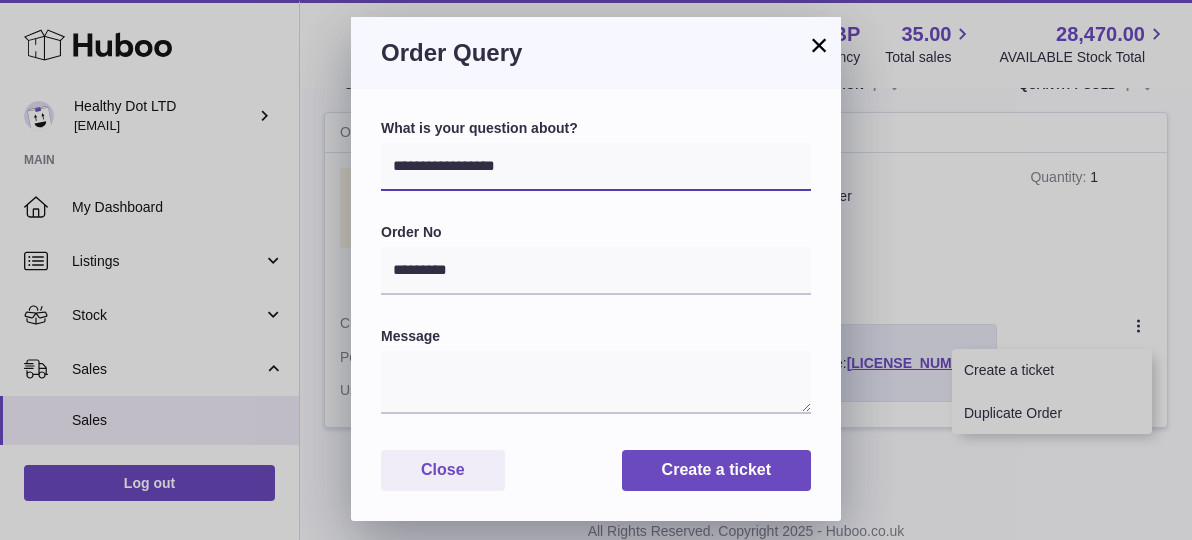 click on "**********" at bounding box center (596, 167) 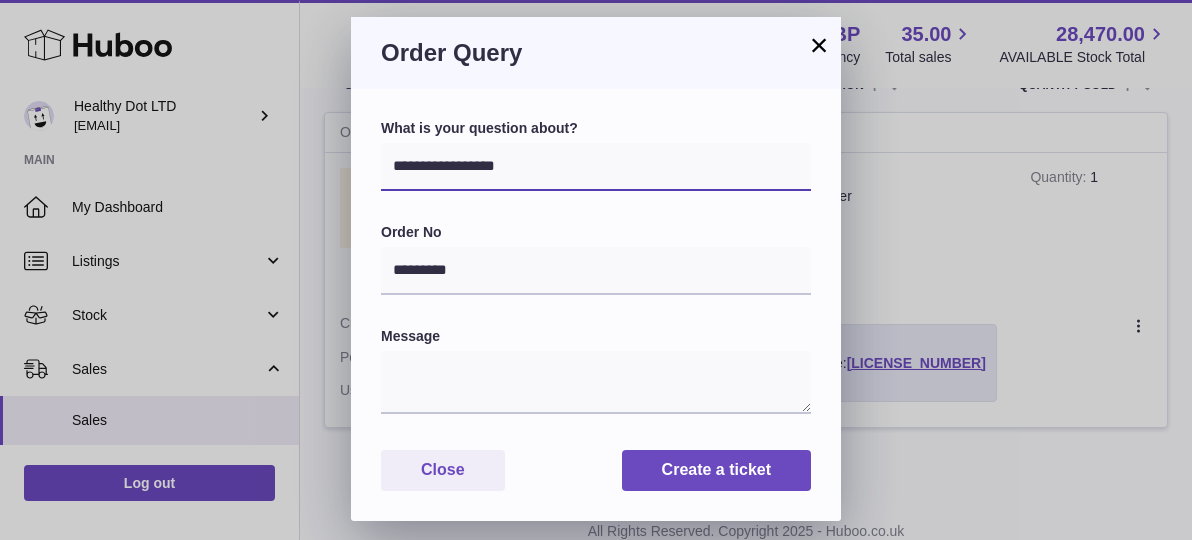 select on "*****" 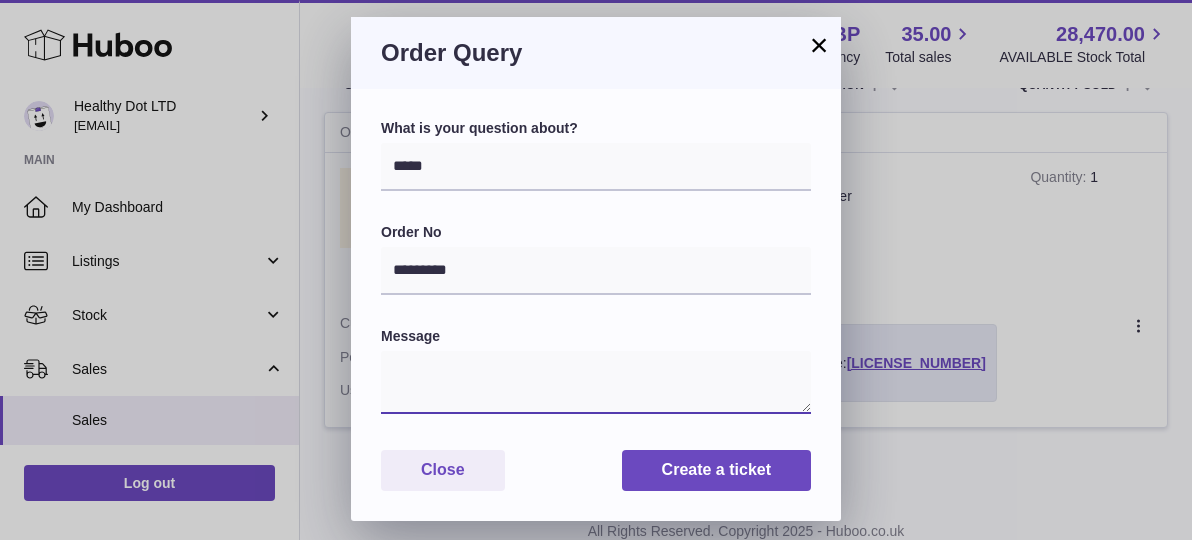 click at bounding box center (596, 382) 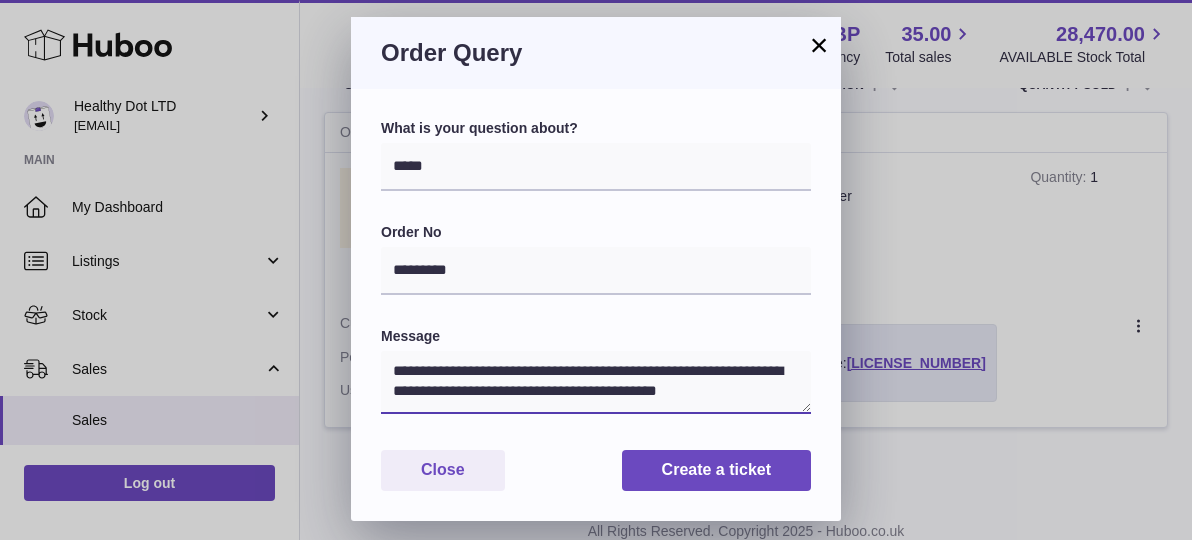 scroll, scrollTop: 9, scrollLeft: 0, axis: vertical 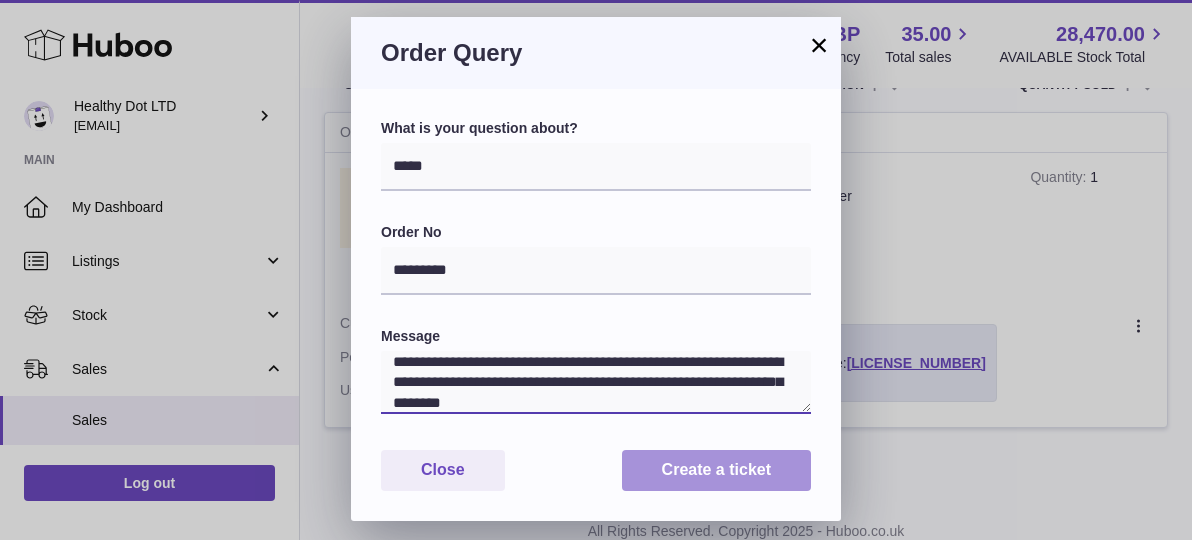 type on "**********" 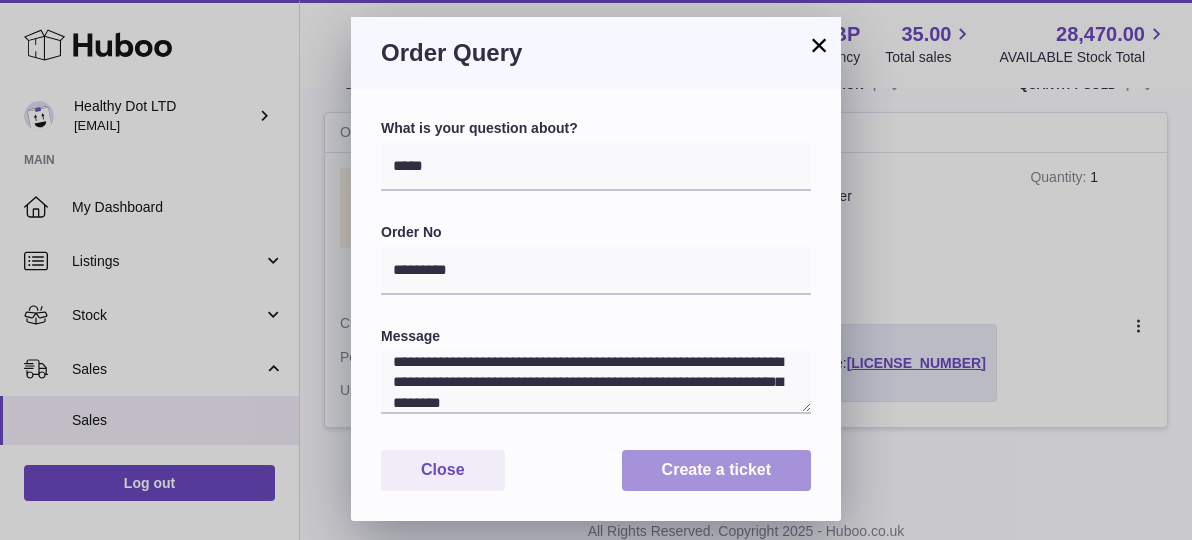 click on "Create a ticket" at bounding box center (716, 470) 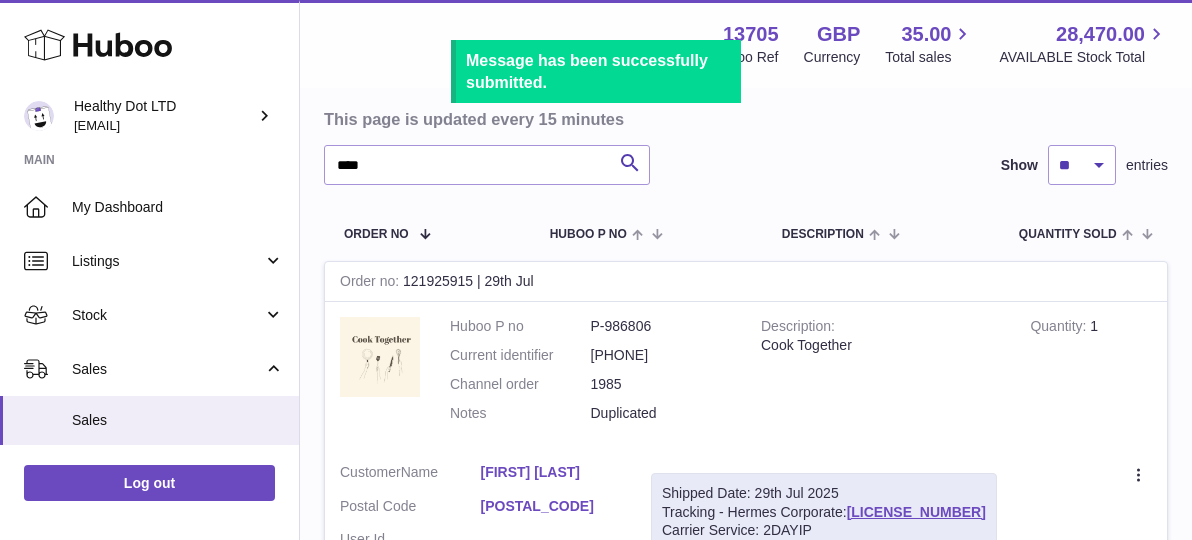 scroll, scrollTop: 83, scrollLeft: 0, axis: vertical 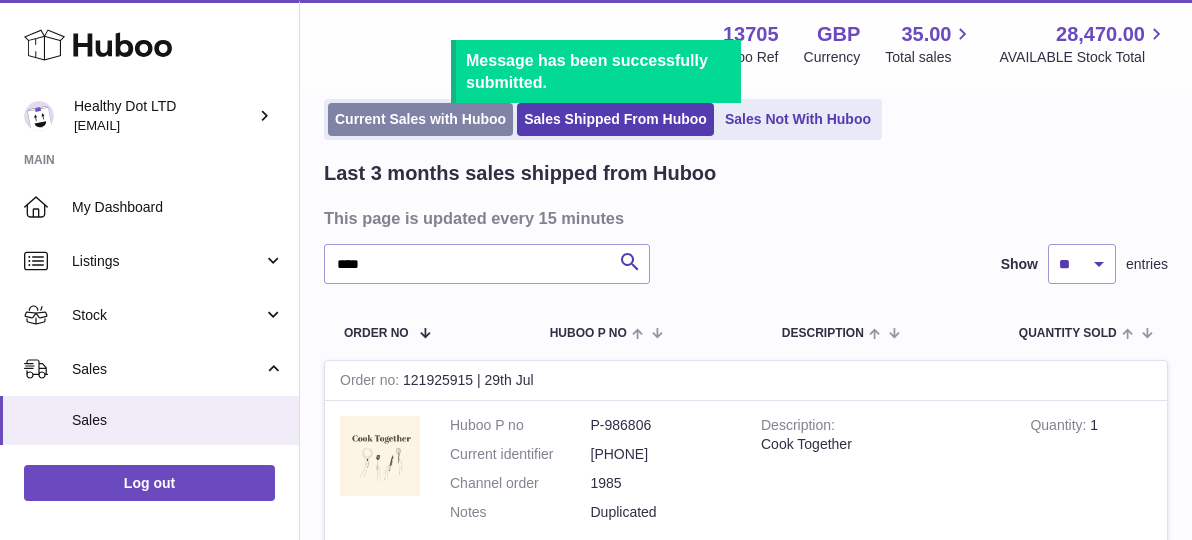 click on "Current Sales with Huboo" at bounding box center (420, 119) 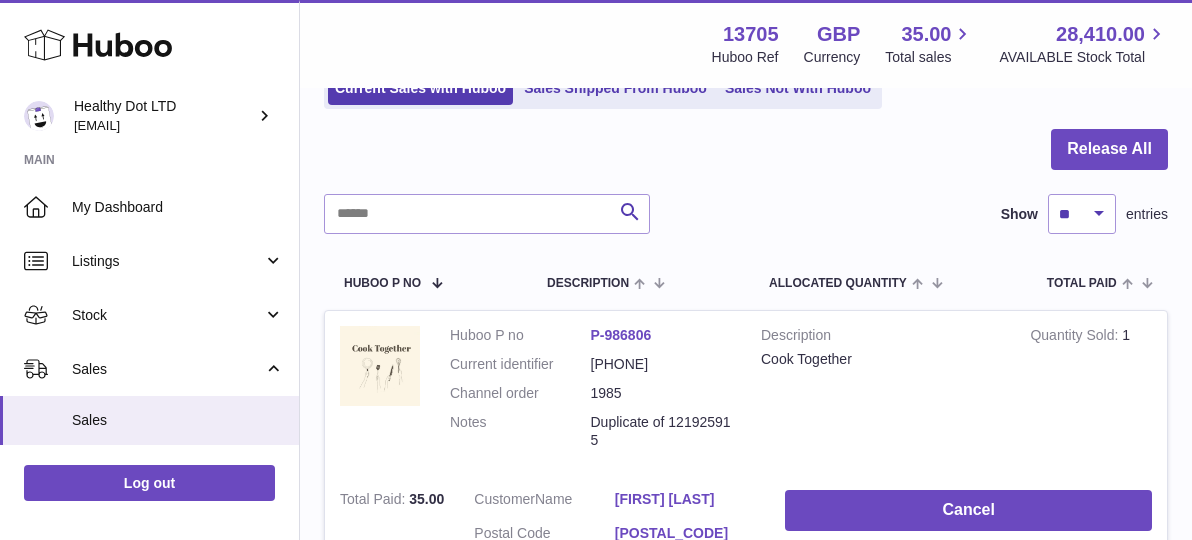scroll, scrollTop: 394, scrollLeft: 0, axis: vertical 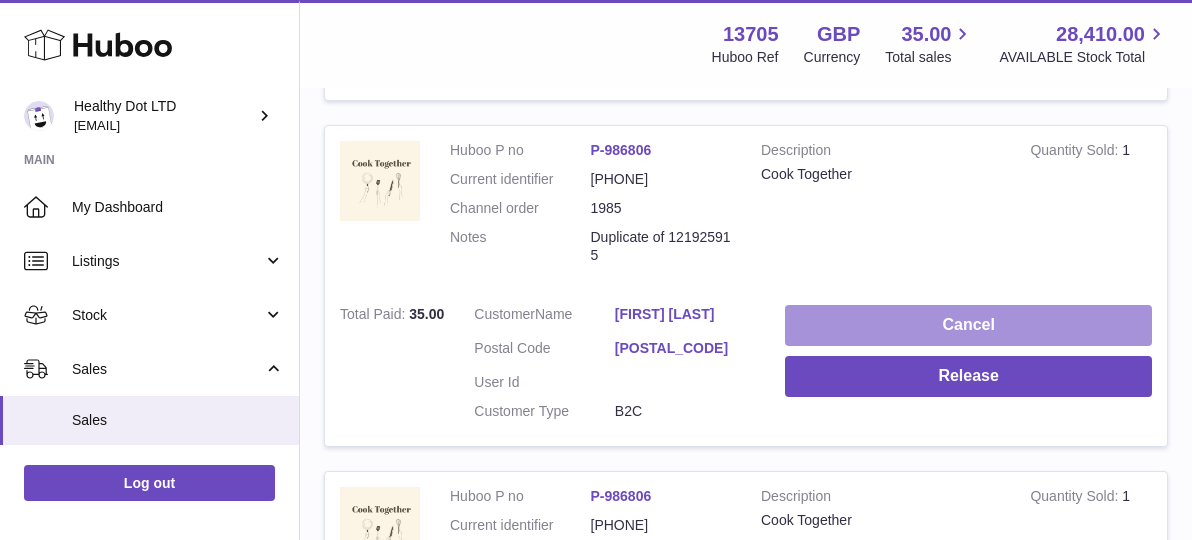 click on "Cancel" at bounding box center (968, 325) 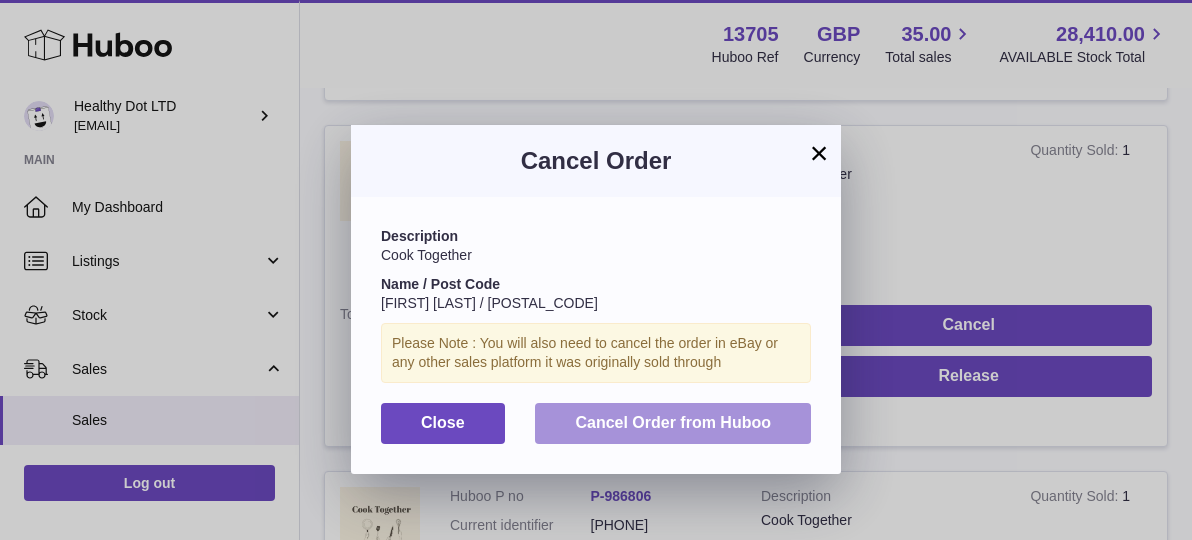 click on "Cancel Order from Huboo" at bounding box center [673, 422] 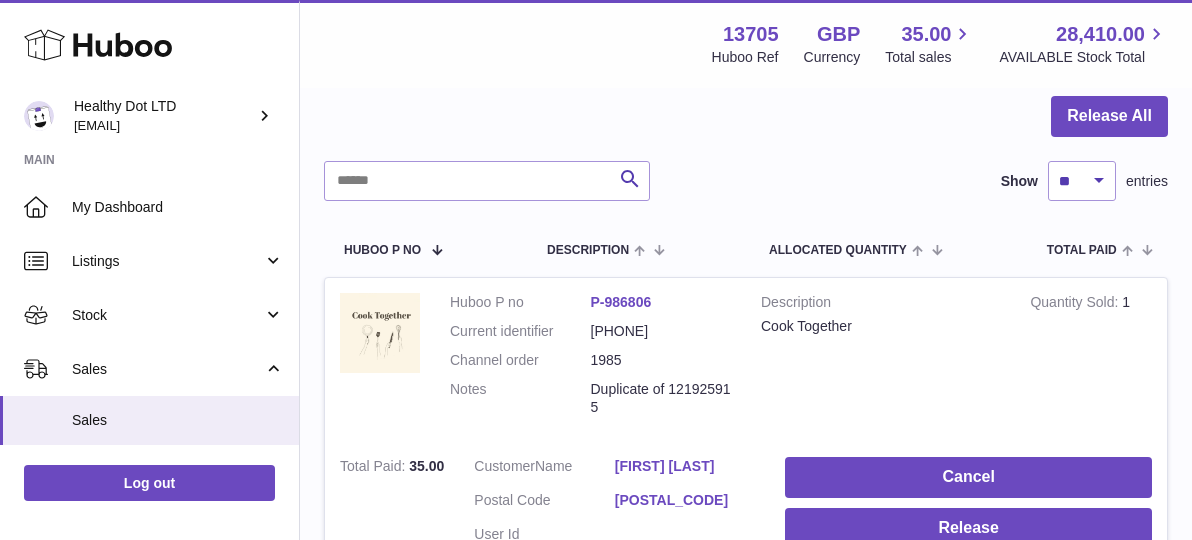 scroll, scrollTop: 191, scrollLeft: 0, axis: vertical 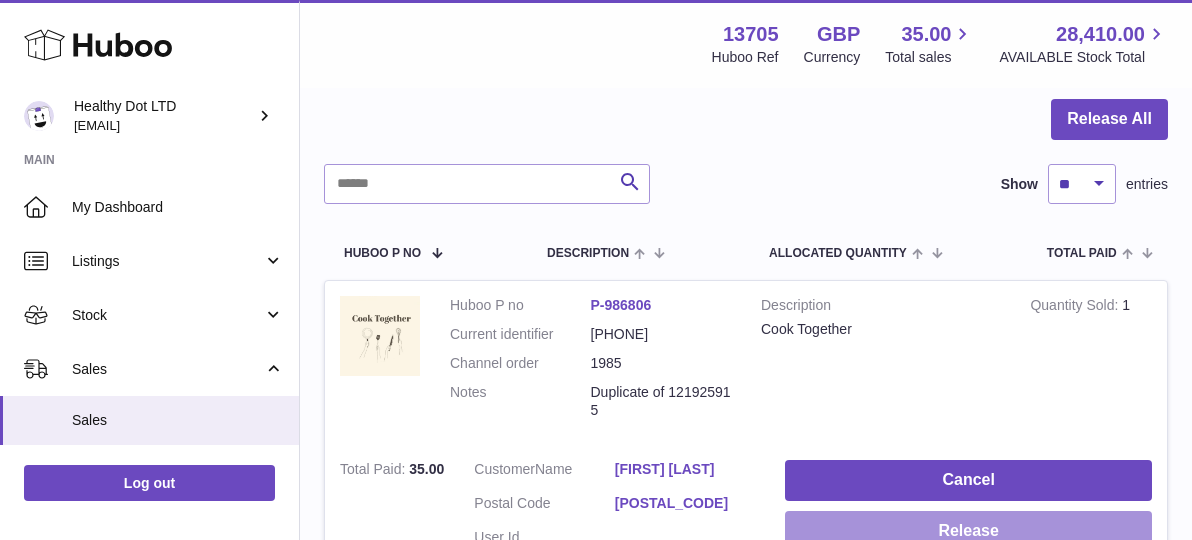 click on "Release" at bounding box center [968, 531] 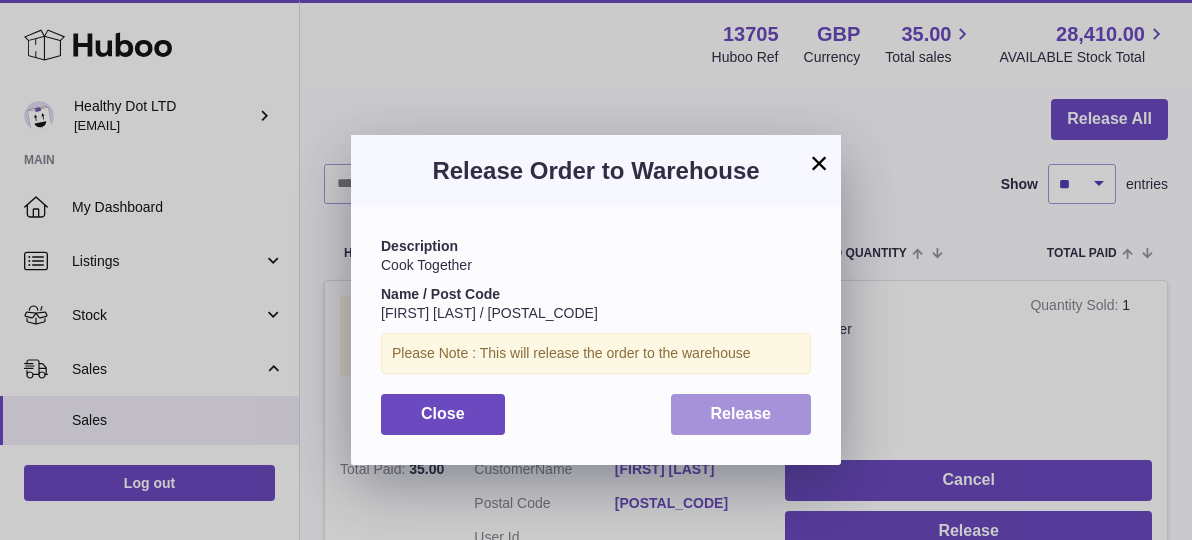 click on "Release" at bounding box center [741, 413] 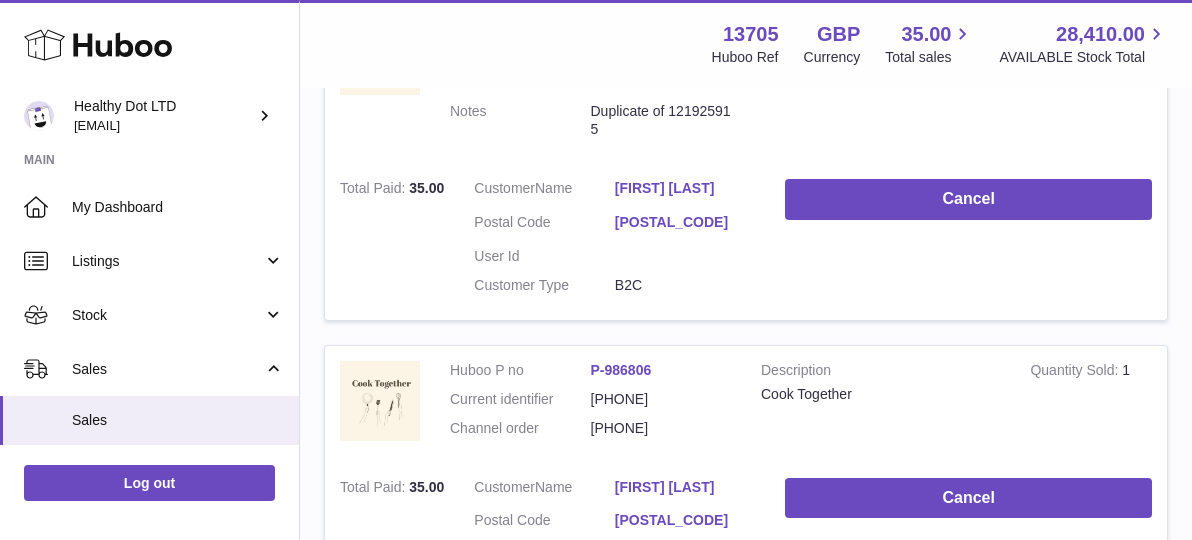 scroll, scrollTop: 474, scrollLeft: 0, axis: vertical 